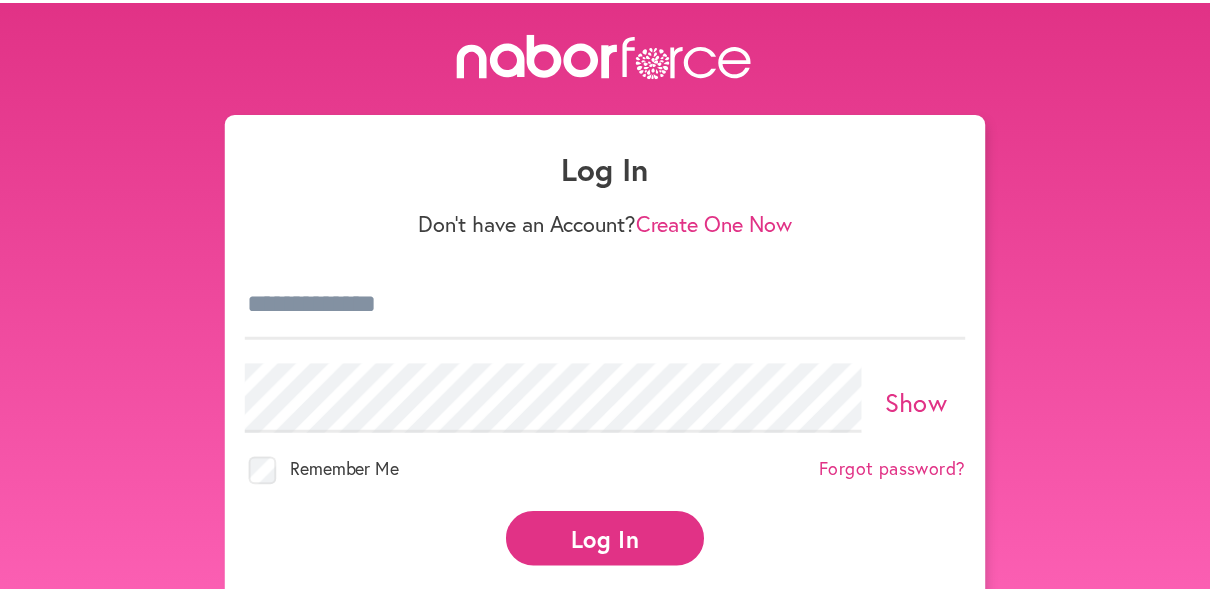 scroll, scrollTop: 0, scrollLeft: 0, axis: both 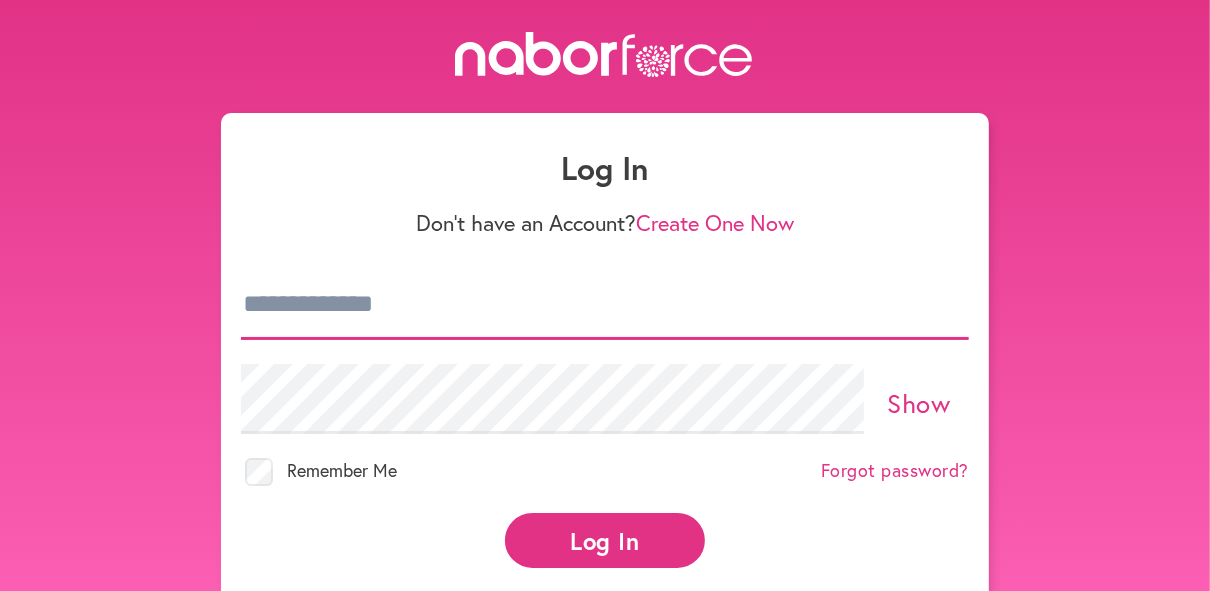 click at bounding box center [605, 305] 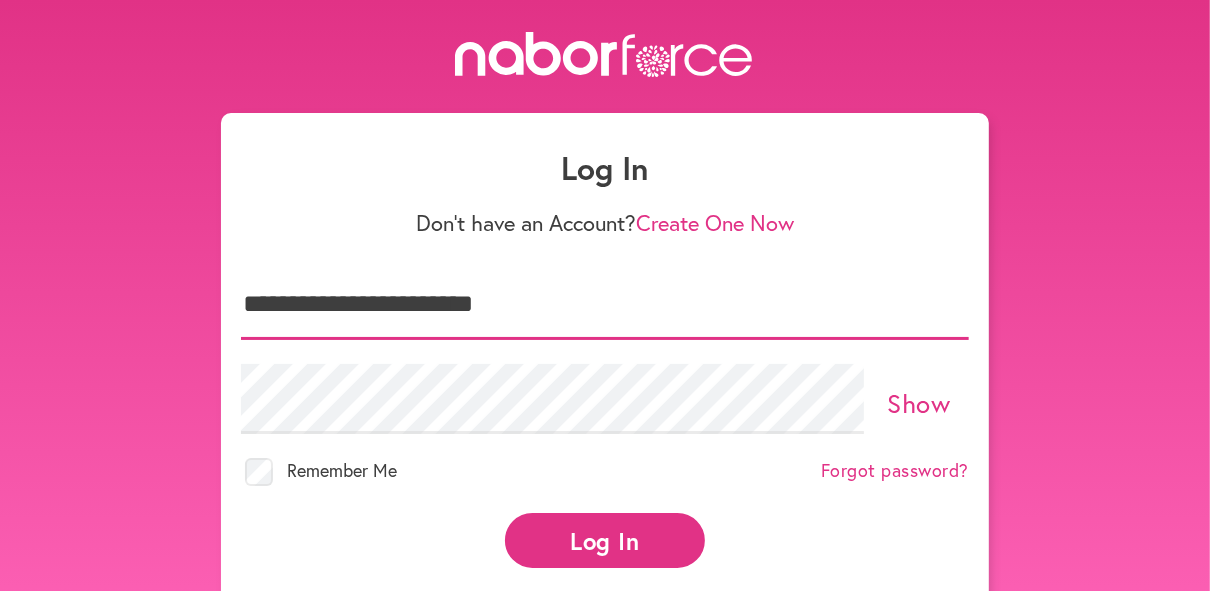 type on "**********" 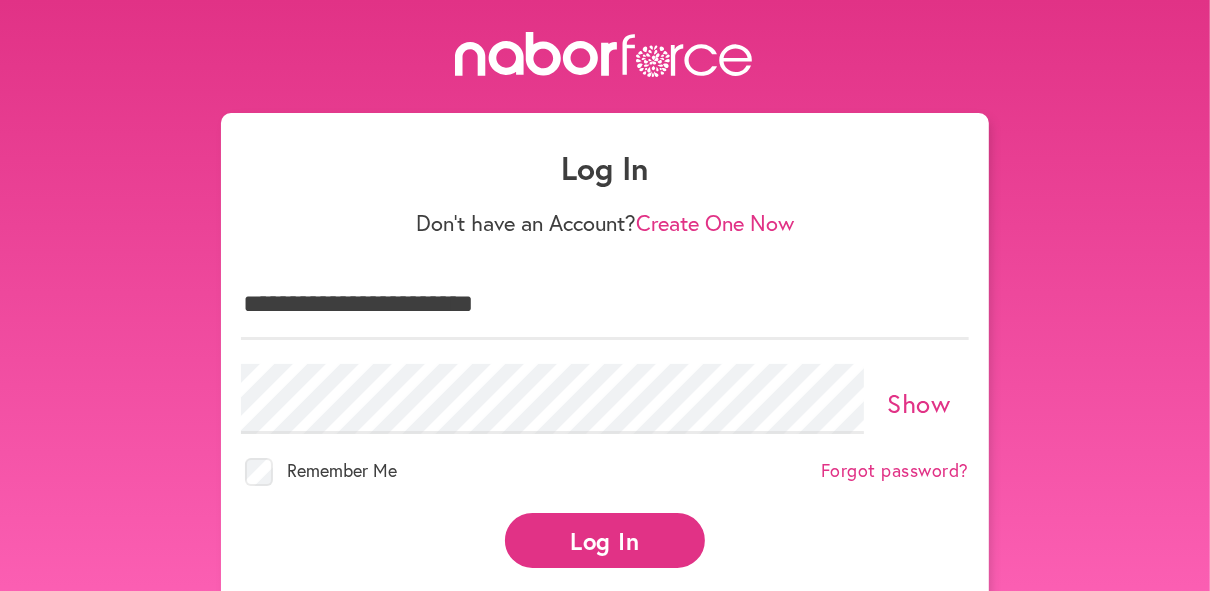 click on "Log In" at bounding box center (605, 540) 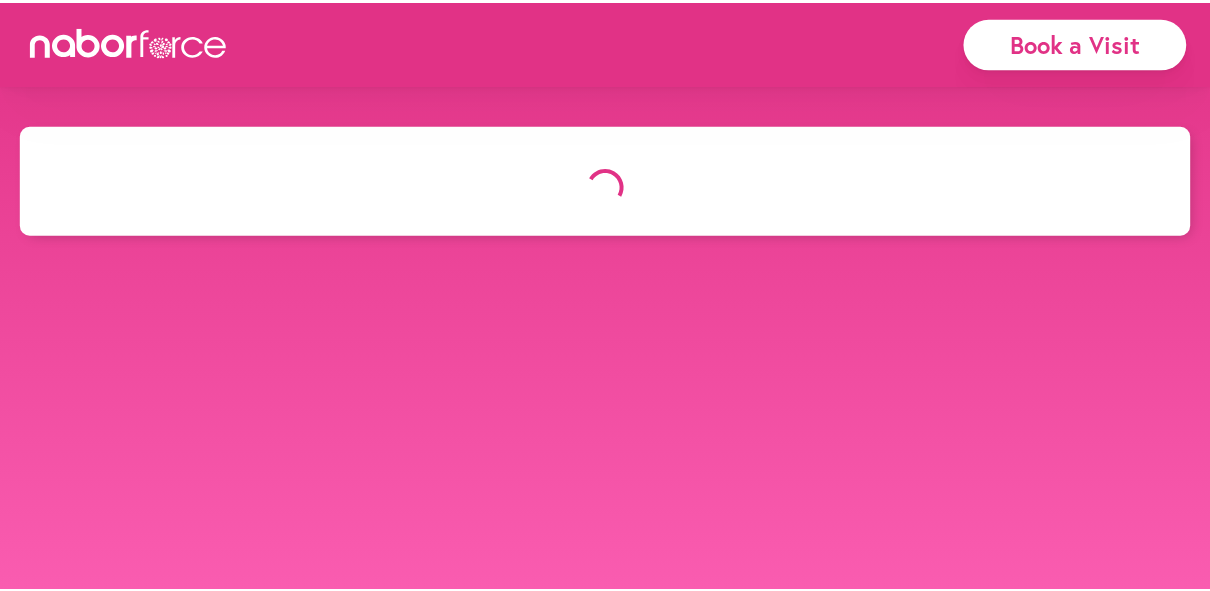 scroll, scrollTop: 0, scrollLeft: 0, axis: both 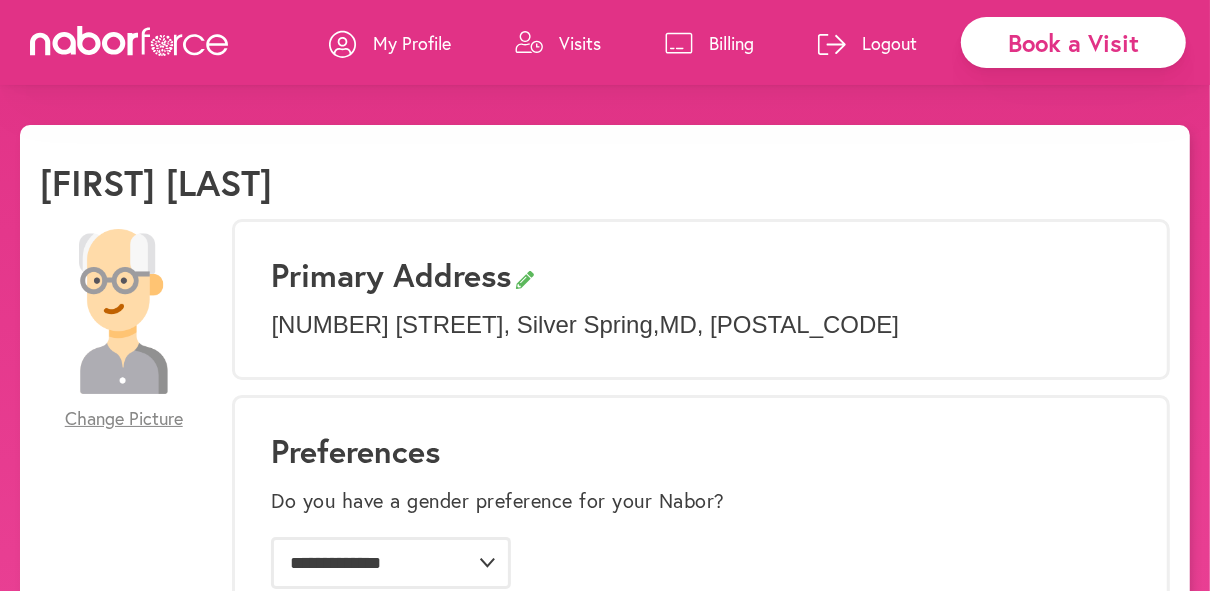 click on "Visits" at bounding box center (580, 43) 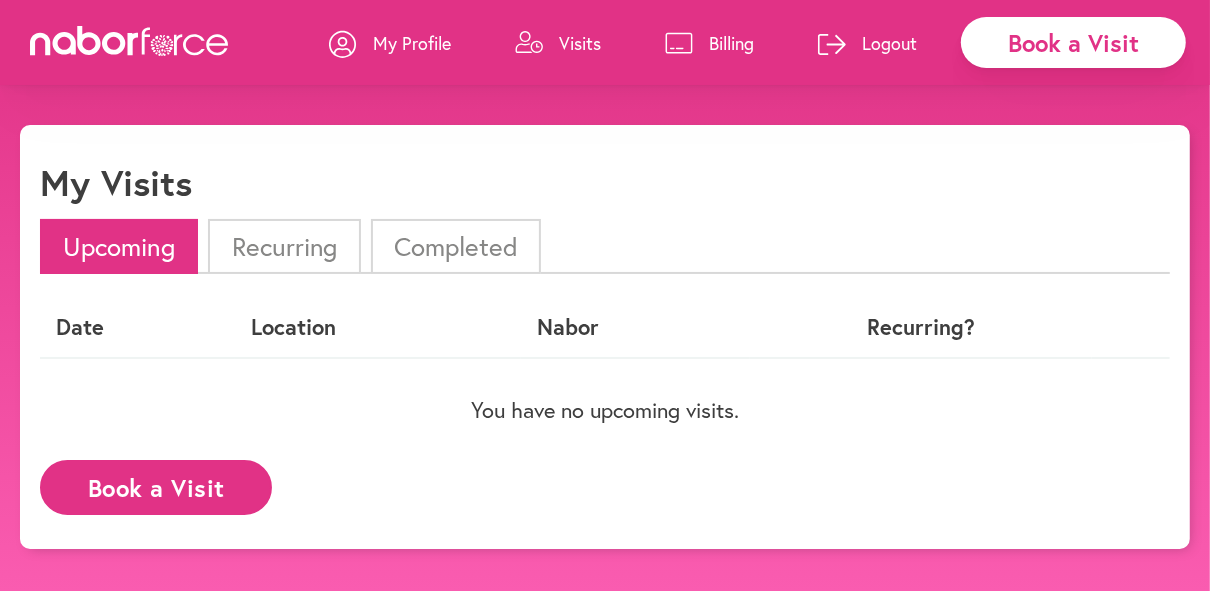 click on "Book a Visit" at bounding box center (156, 487) 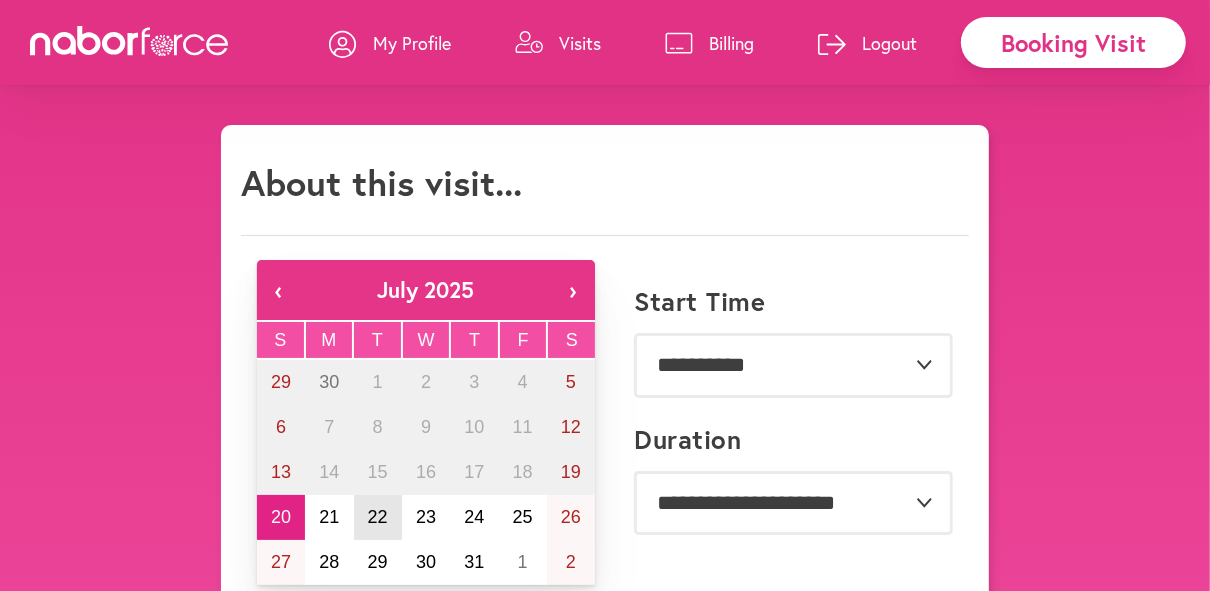 click on "22" at bounding box center [378, 517] 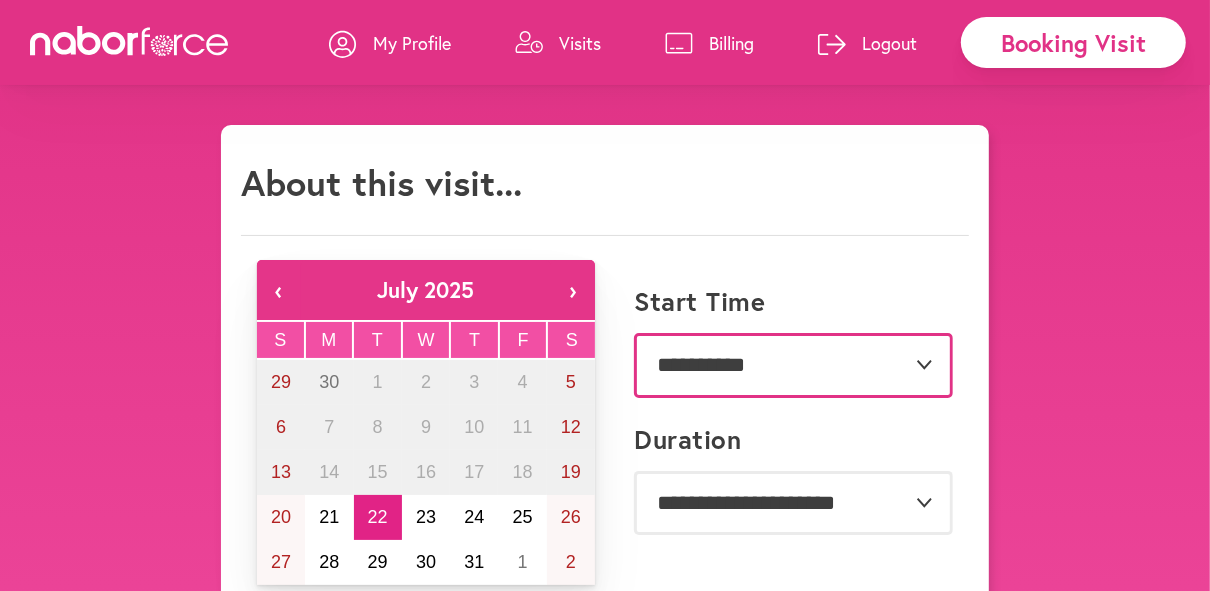 click on "**********" at bounding box center [793, 365] 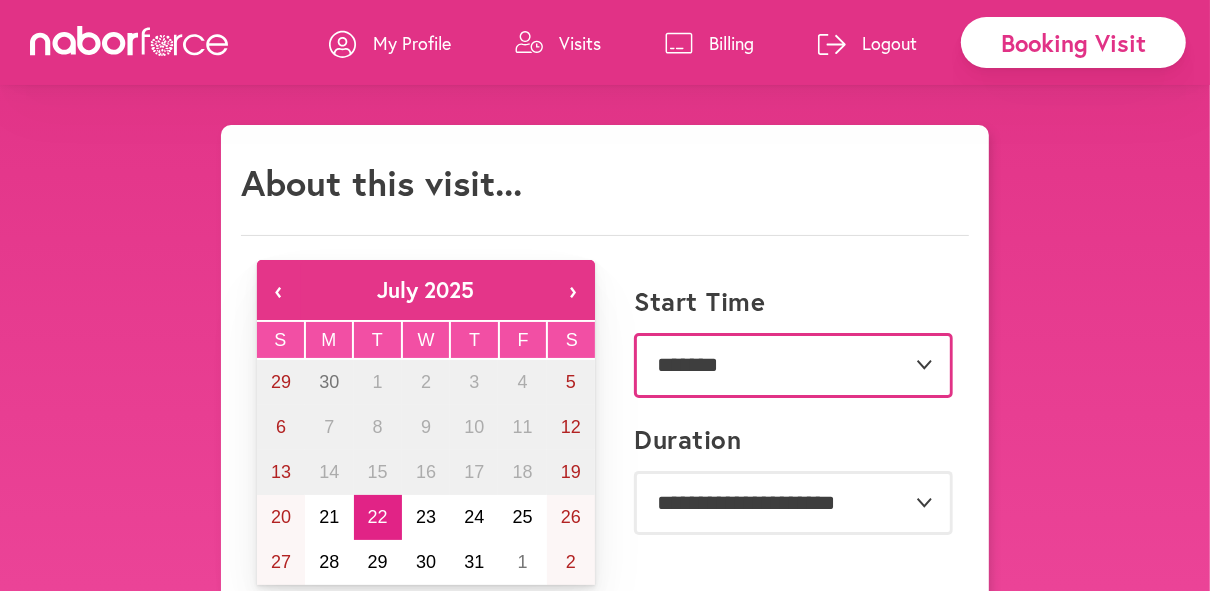 click on "**********" at bounding box center (793, 365) 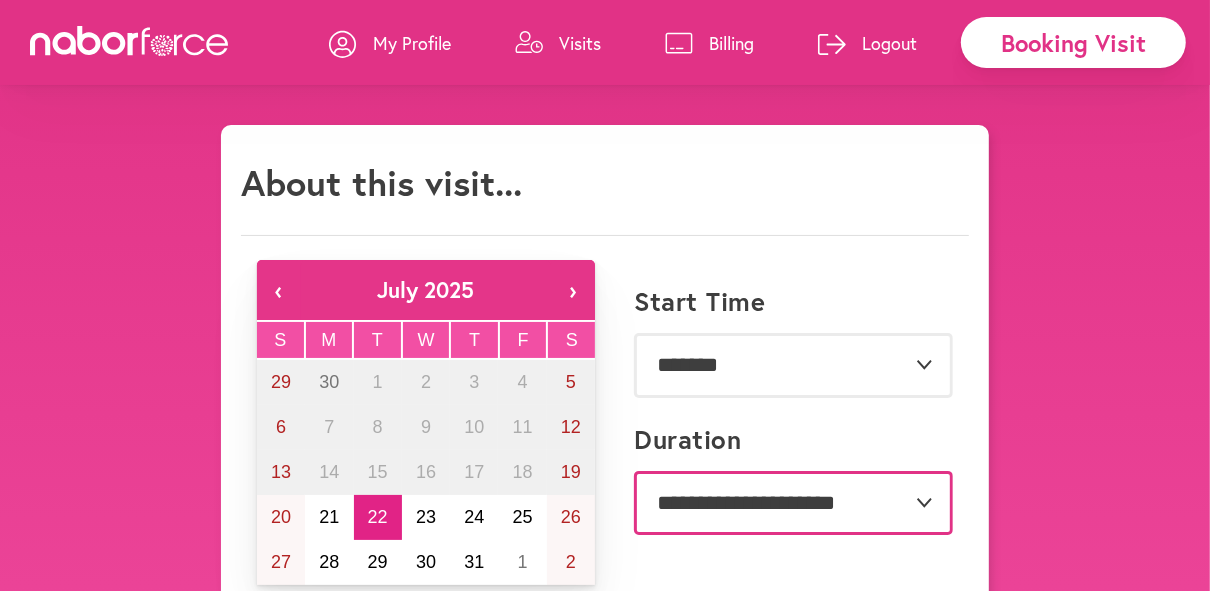 click on "**********" at bounding box center [793, 503] 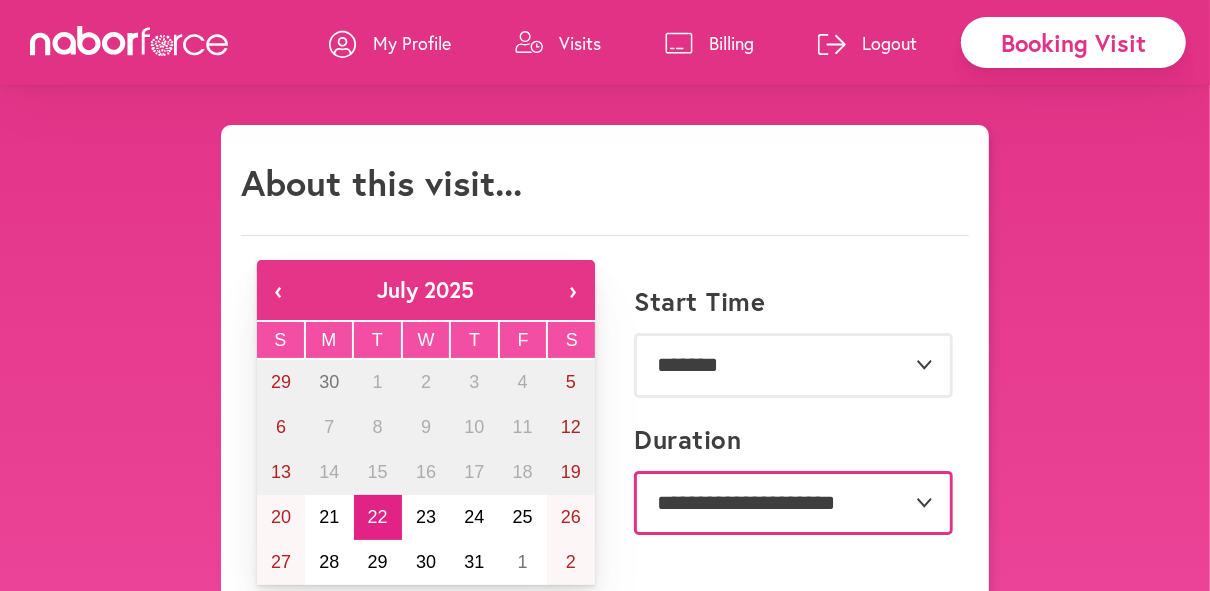 select on "***" 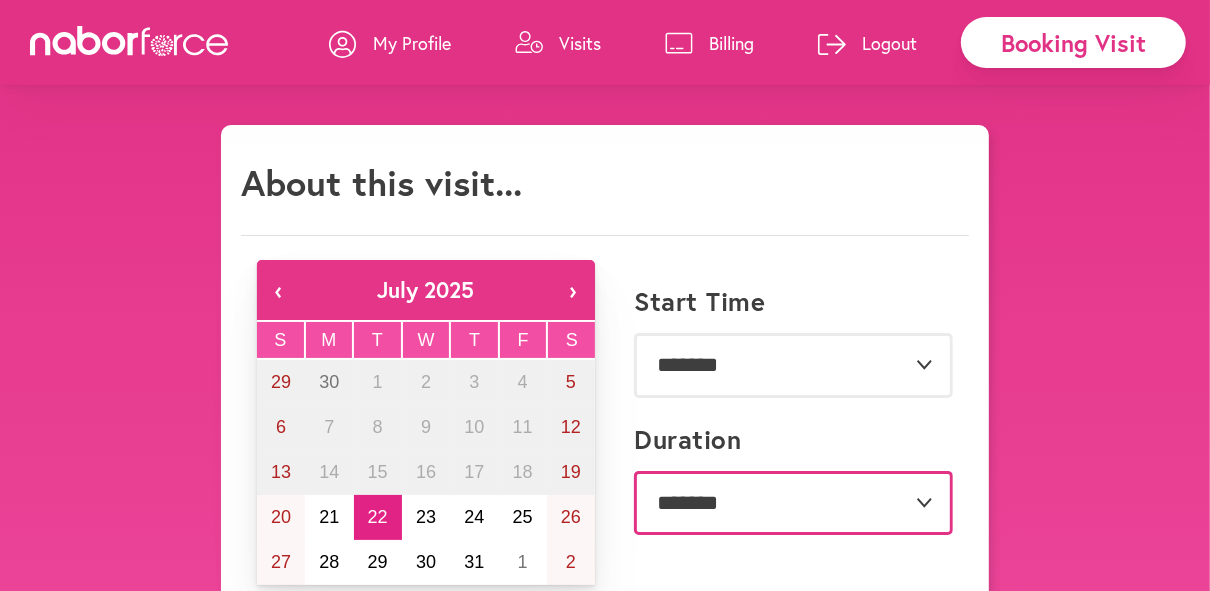 click on "**********" at bounding box center (793, 503) 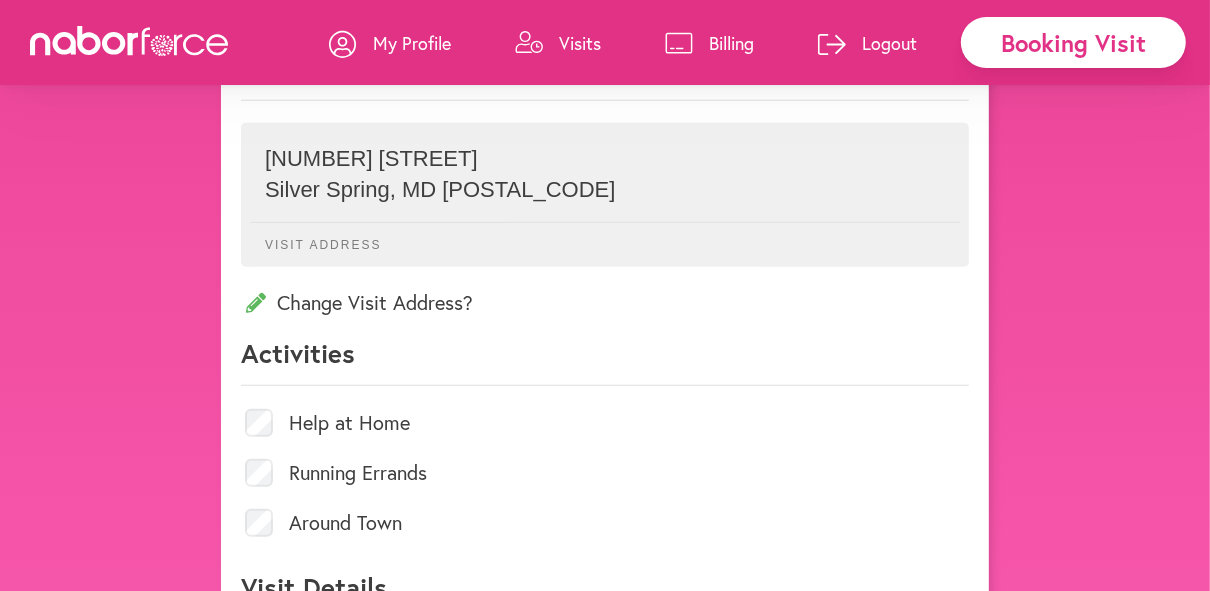 scroll, scrollTop: 640, scrollLeft: 0, axis: vertical 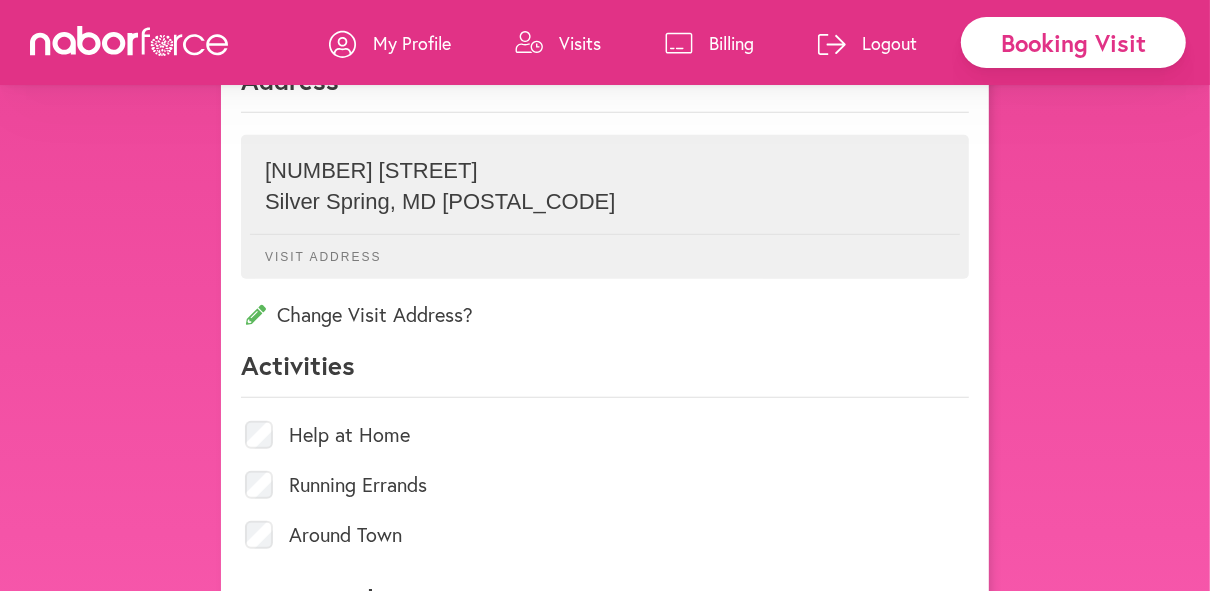 click on "Visit Address" 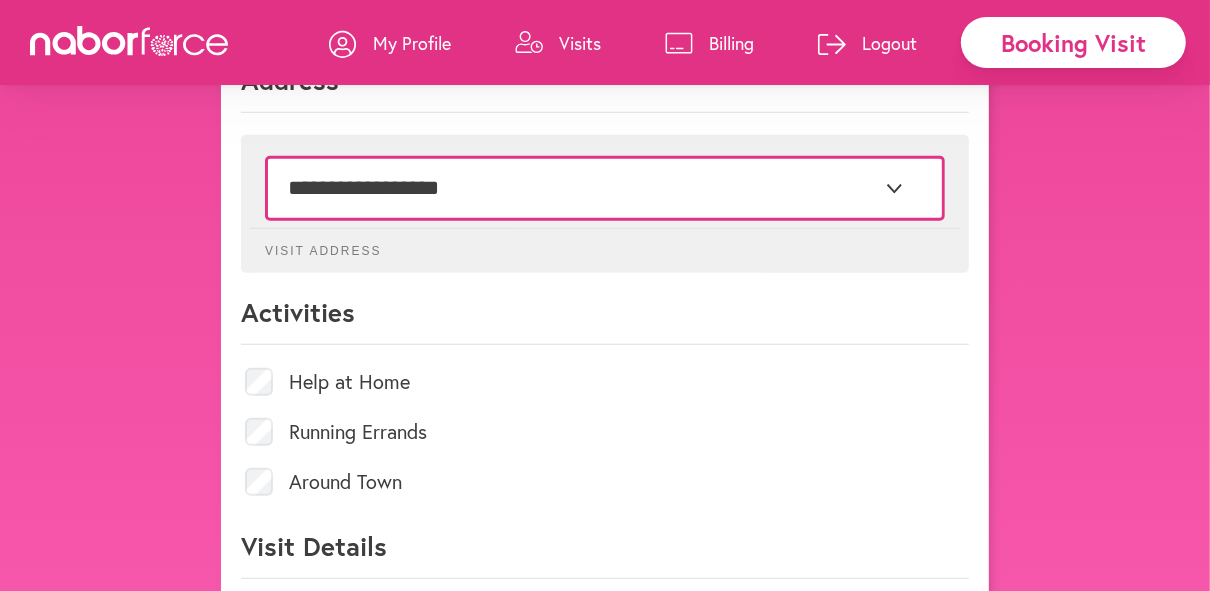 click on "**********" at bounding box center (605, 188) 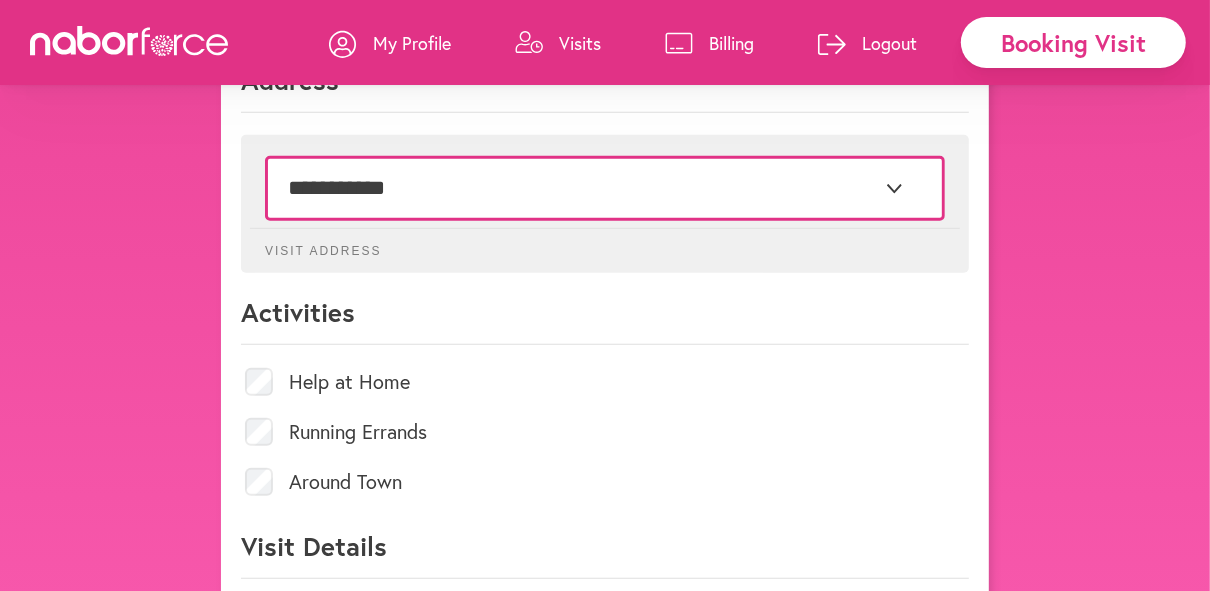 click on "**********" at bounding box center (605, 188) 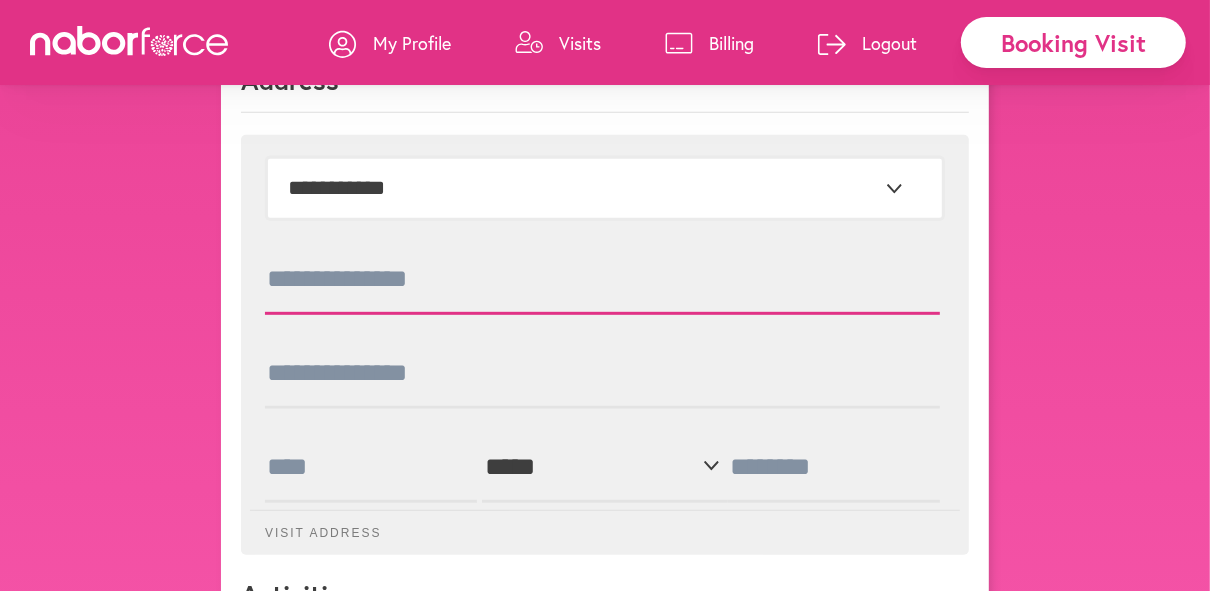 click at bounding box center [602, 280] 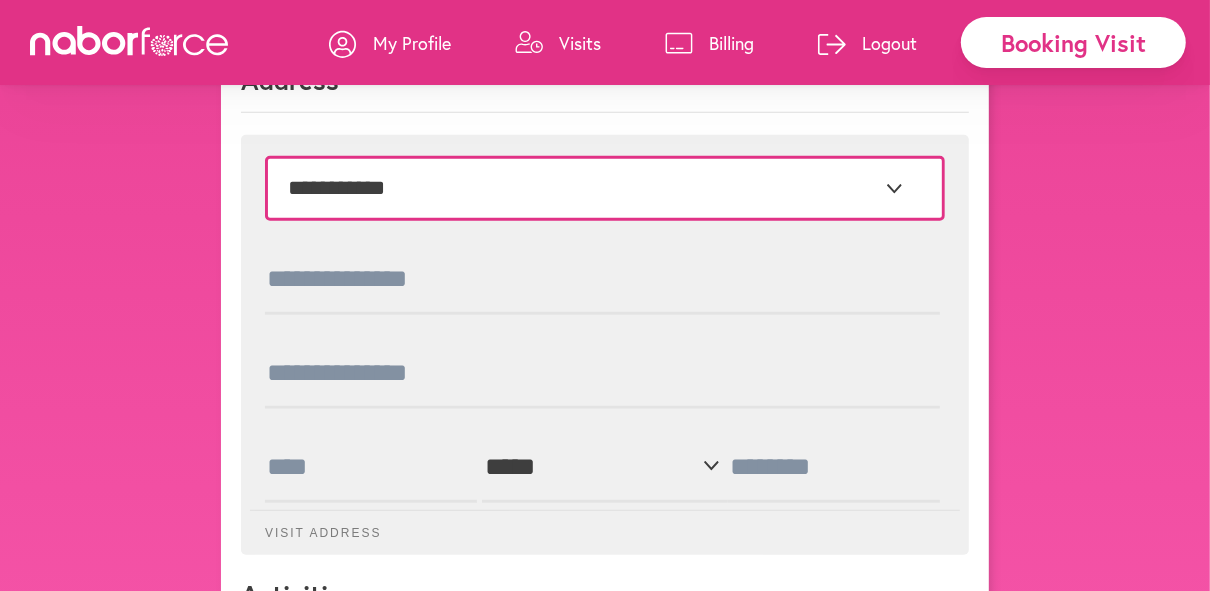 click on "**********" at bounding box center (605, 188) 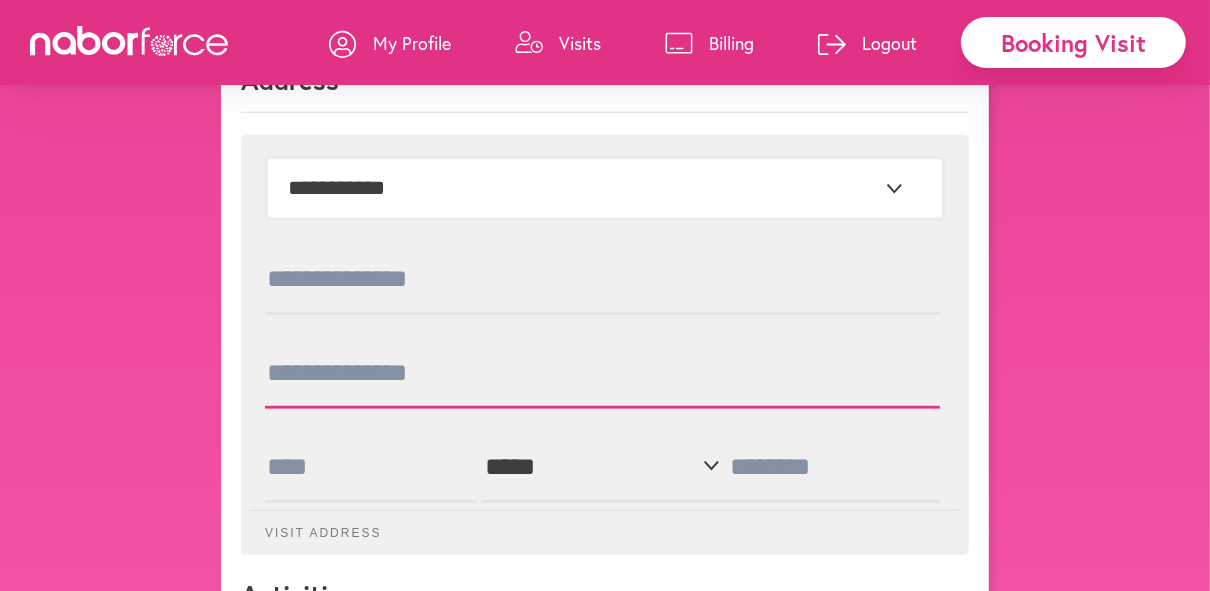 drag, startPoint x: 593, startPoint y: 377, endPoint x: 542, endPoint y: 318, distance: 77.987175 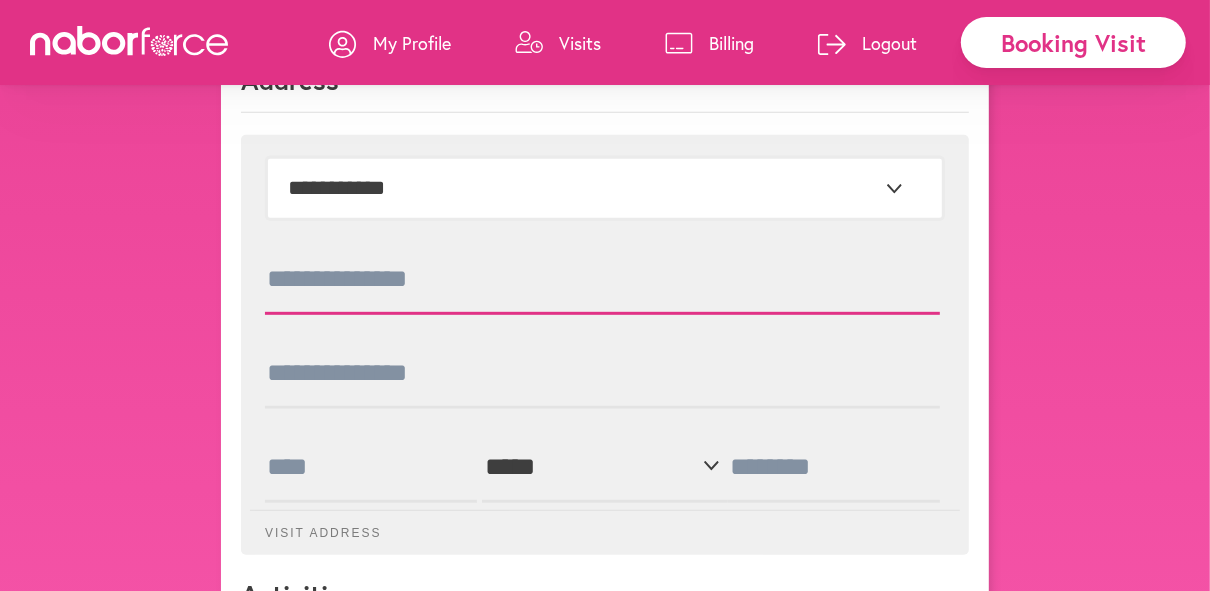 click at bounding box center (602, 280) 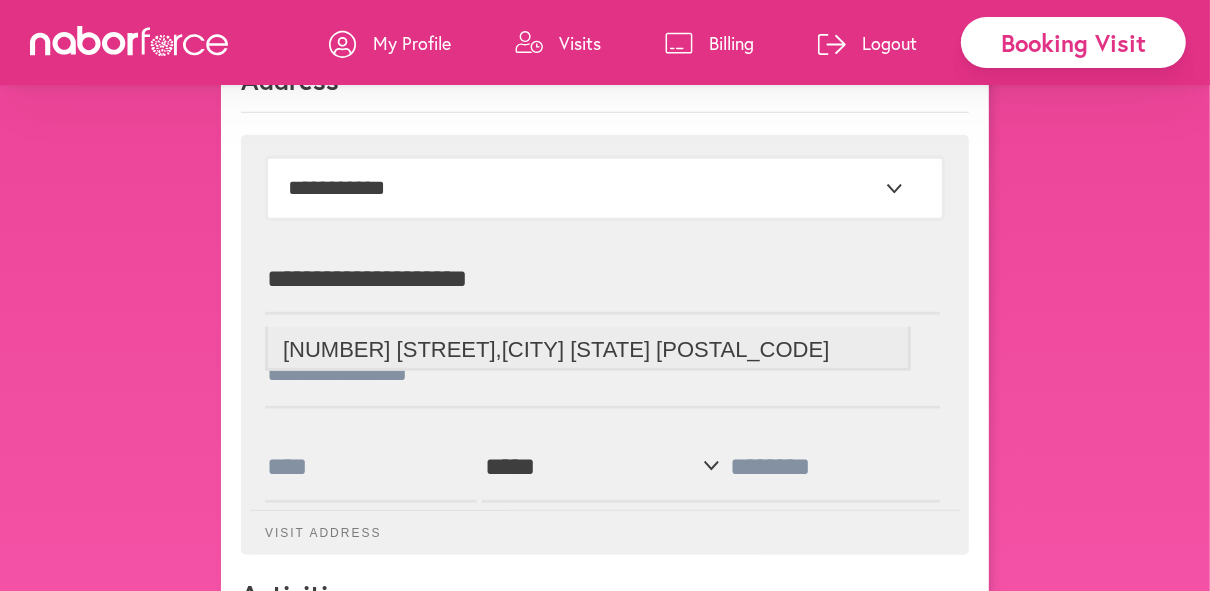type on "**********" 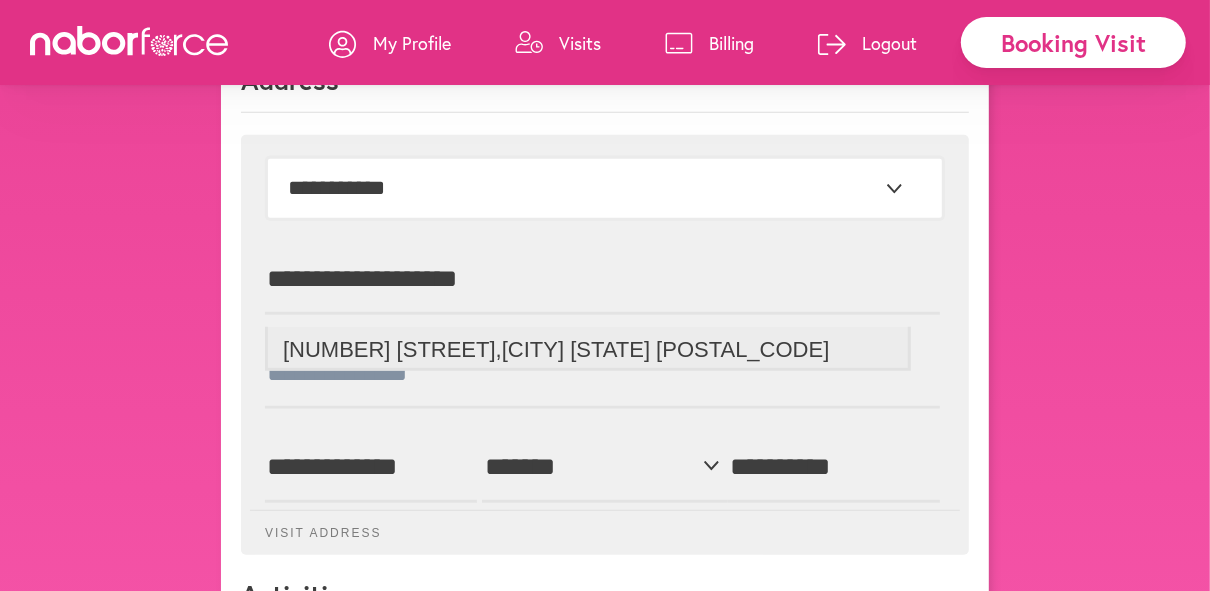 click on "[NUMBER] [STREET] ,  [CITY] [STATE] [POSTAL_CODE]" at bounding box center [588, 349] 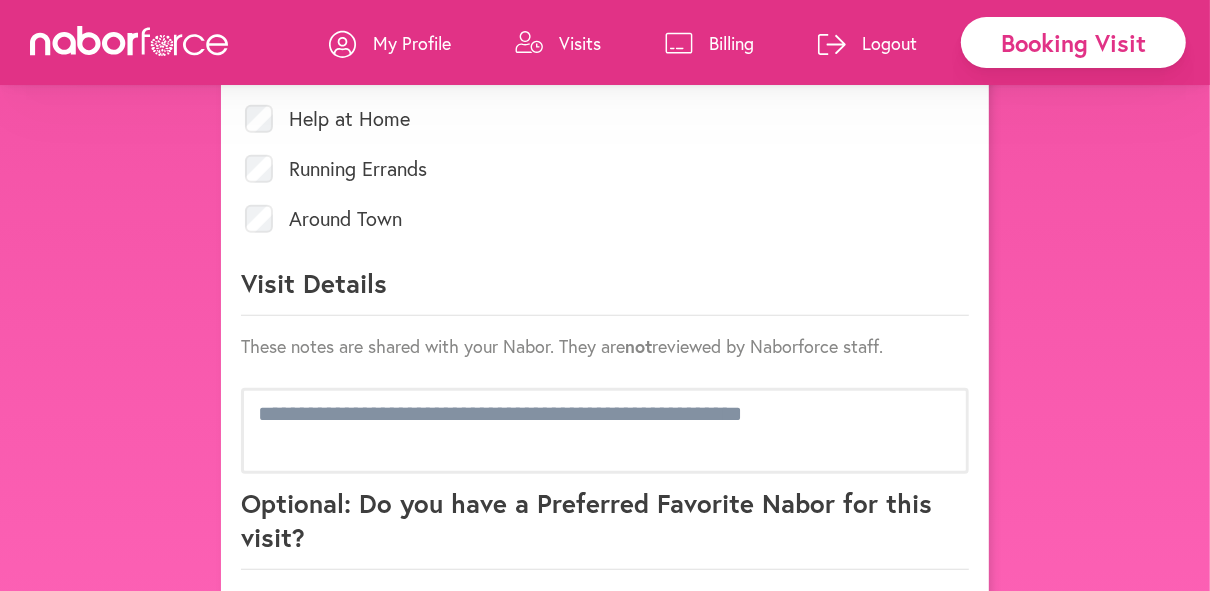 scroll, scrollTop: 1200, scrollLeft: 0, axis: vertical 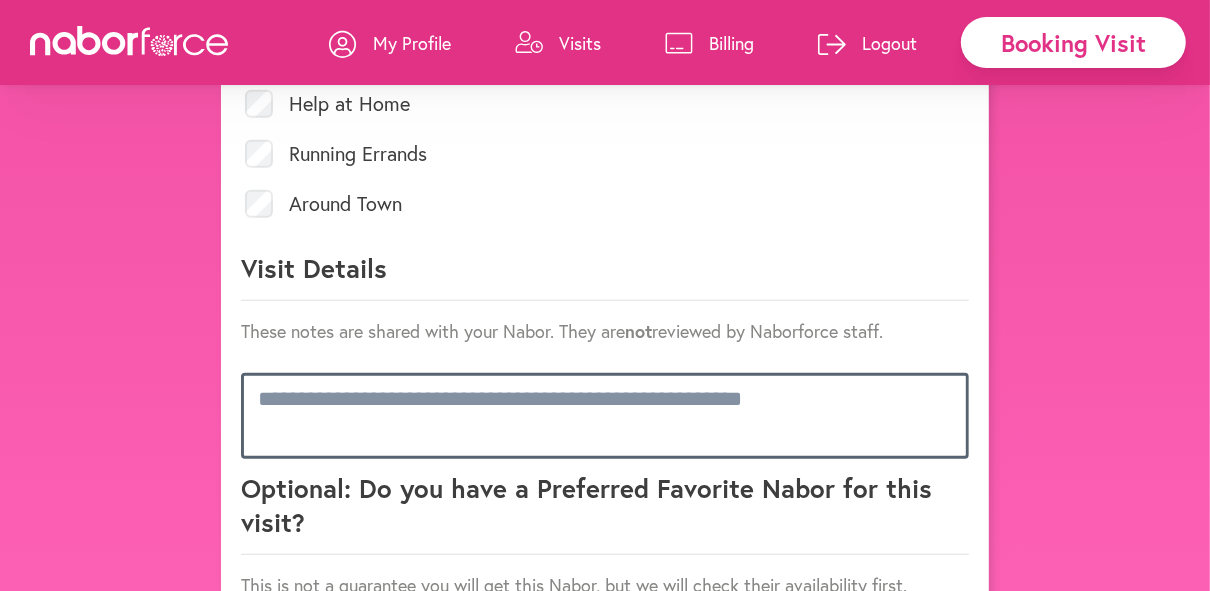 click at bounding box center (605, 416) 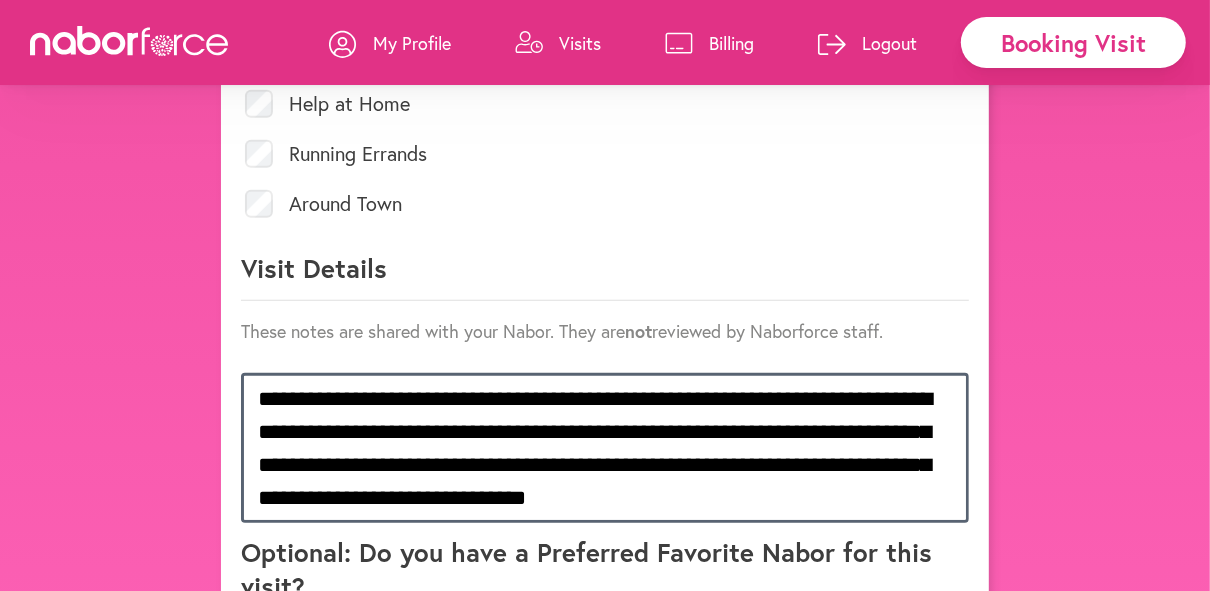 scroll, scrollTop: 1, scrollLeft: 0, axis: vertical 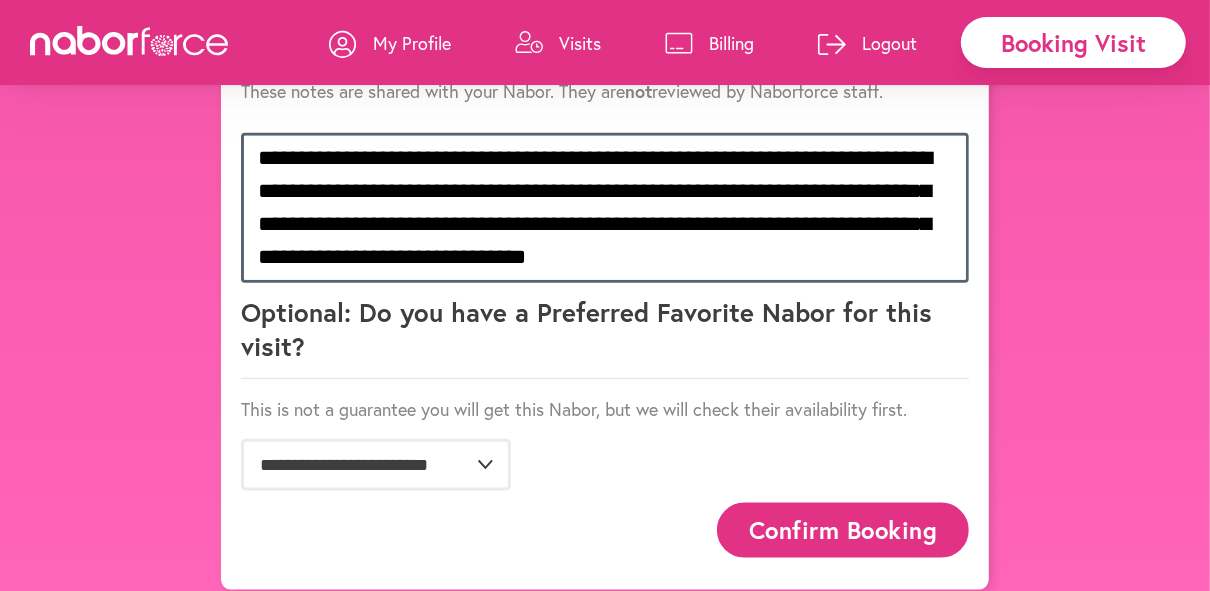 type on "**********" 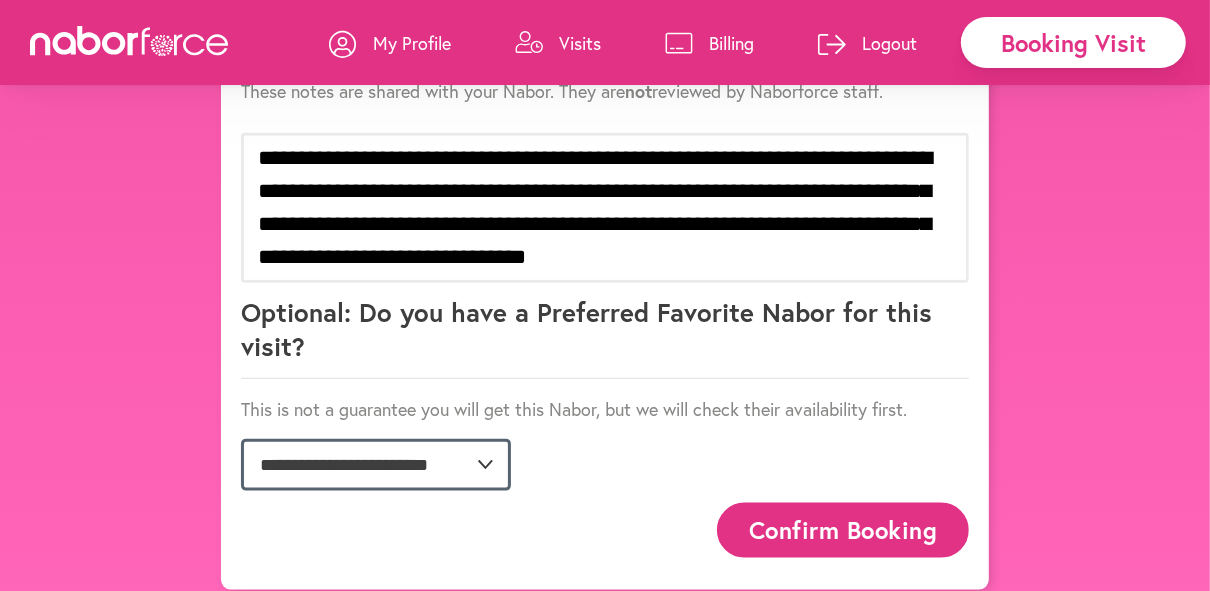 click on "**********" 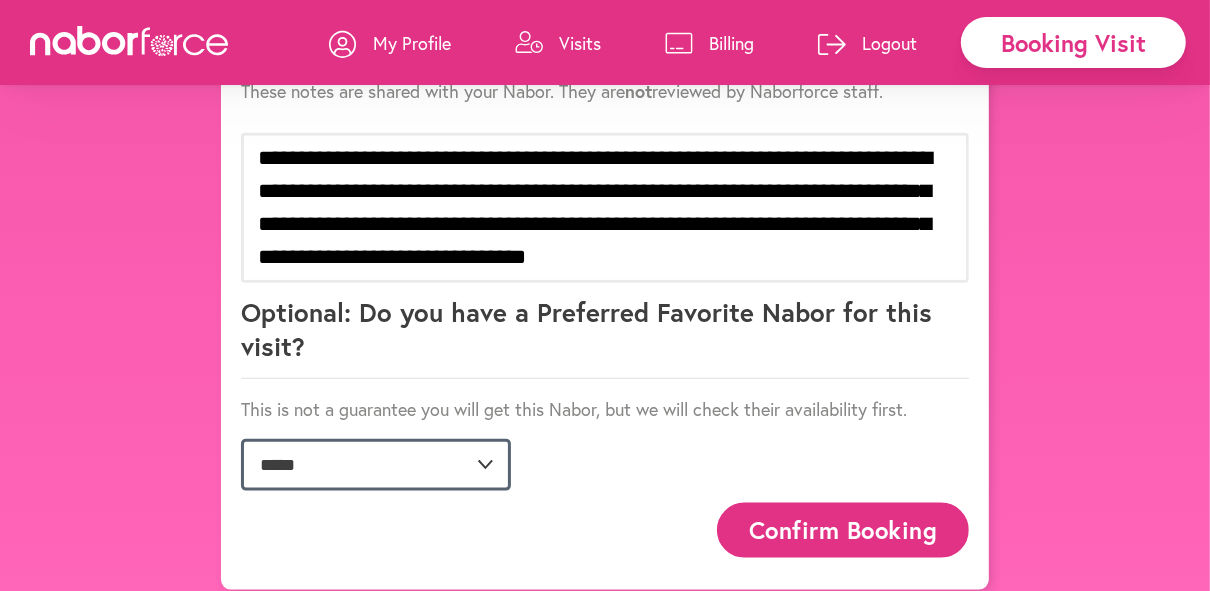 click on "**********" 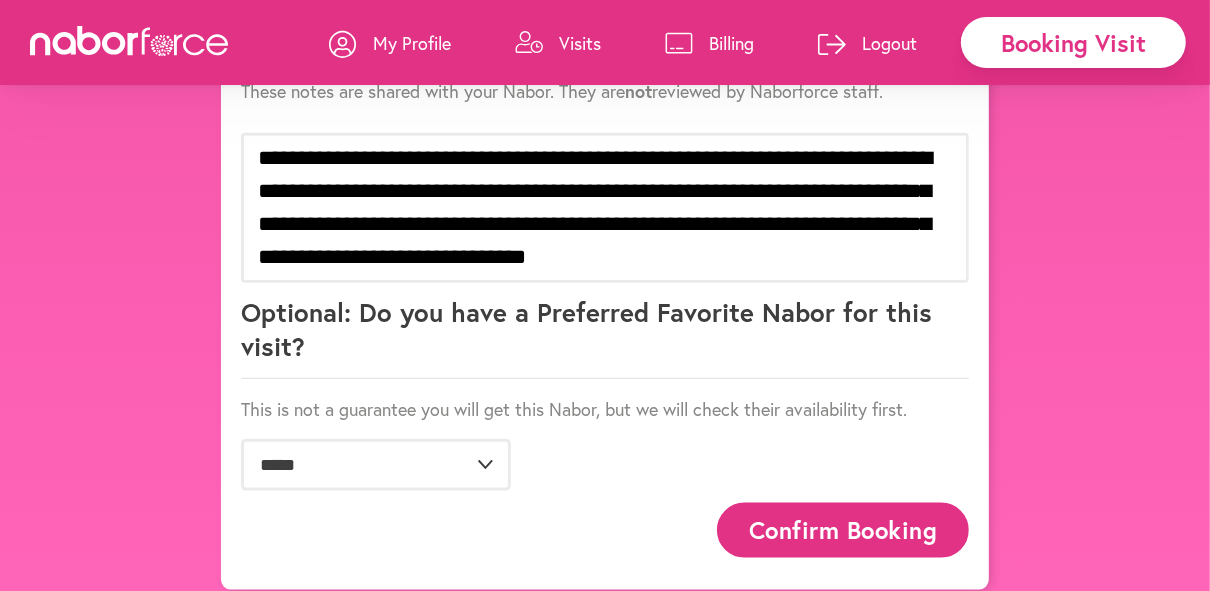 click on "Confirm Booking" at bounding box center (843, 530) 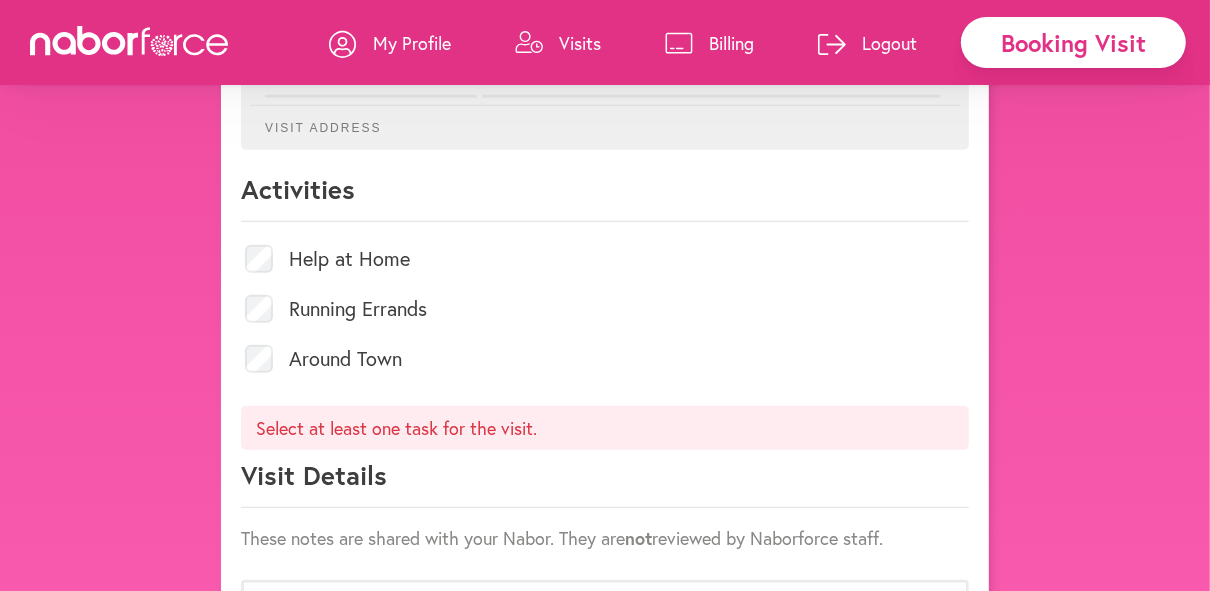 scroll, scrollTop: 1040, scrollLeft: 0, axis: vertical 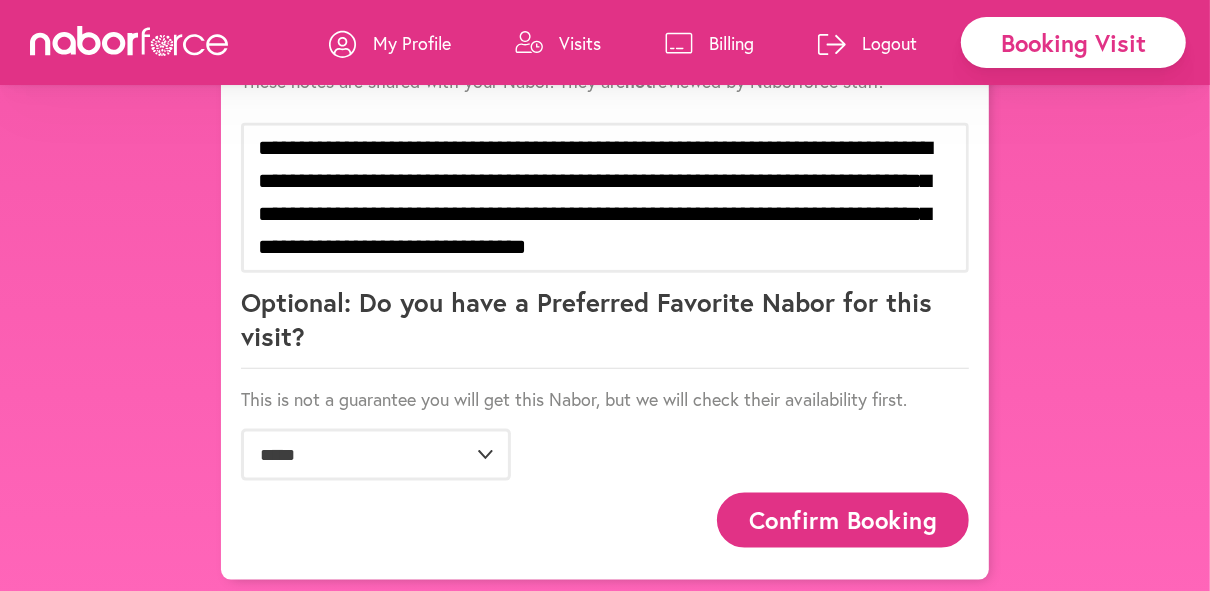 click on "Confirm Booking" at bounding box center [843, 520] 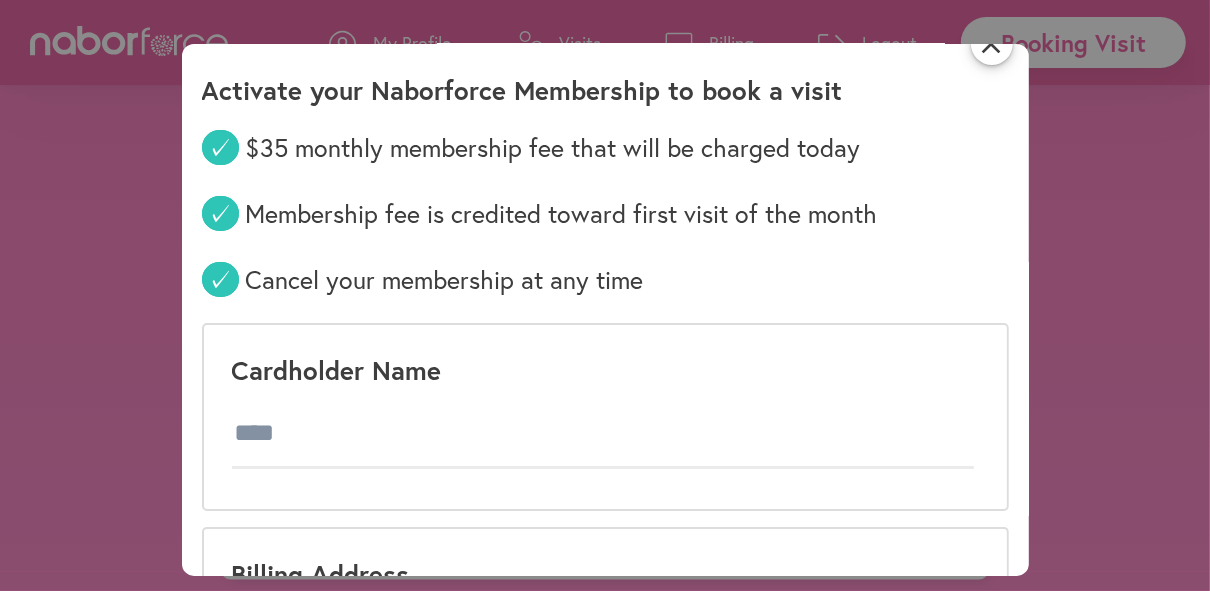 scroll, scrollTop: 0, scrollLeft: 0, axis: both 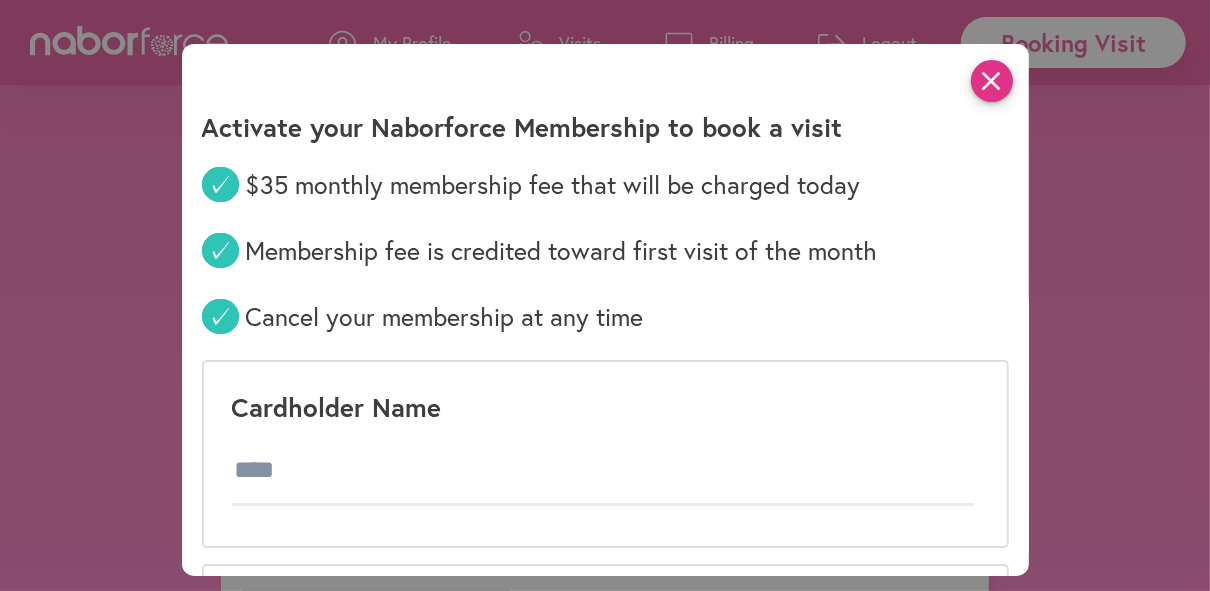click on "close" at bounding box center (992, 81) 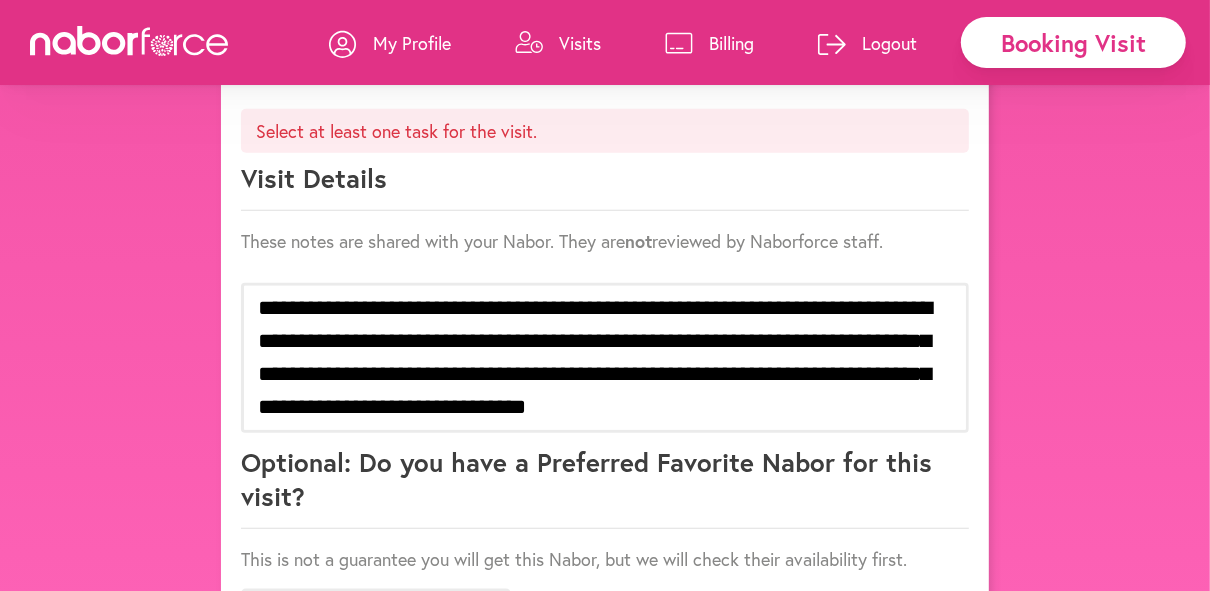 click on "Logout" at bounding box center [889, 43] 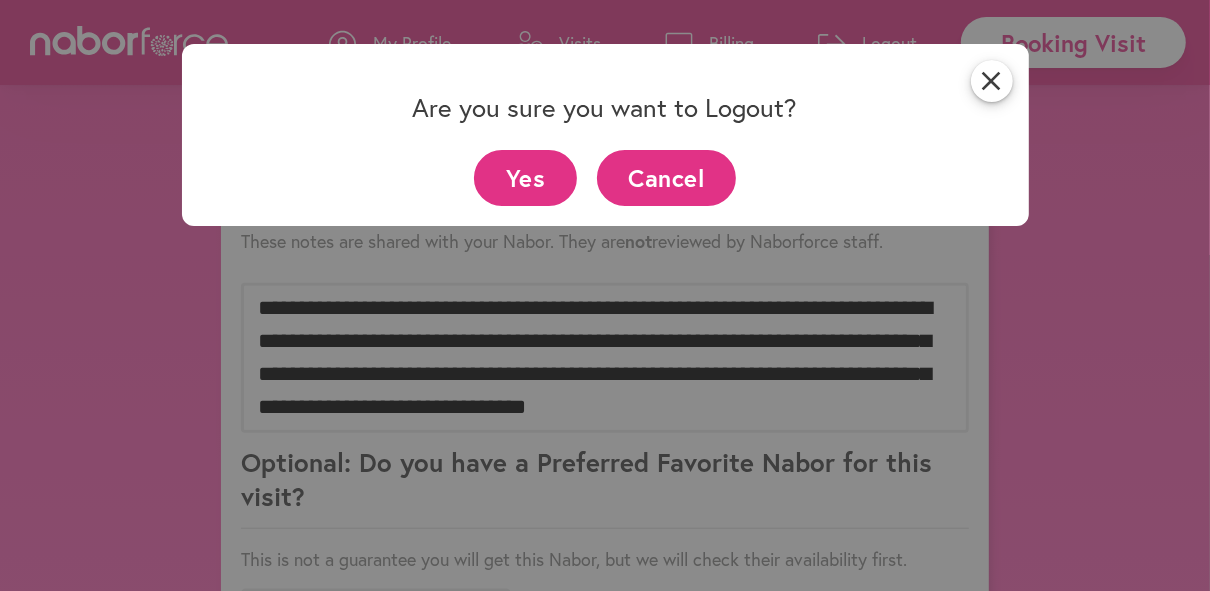 click on "Yes" at bounding box center (525, 177) 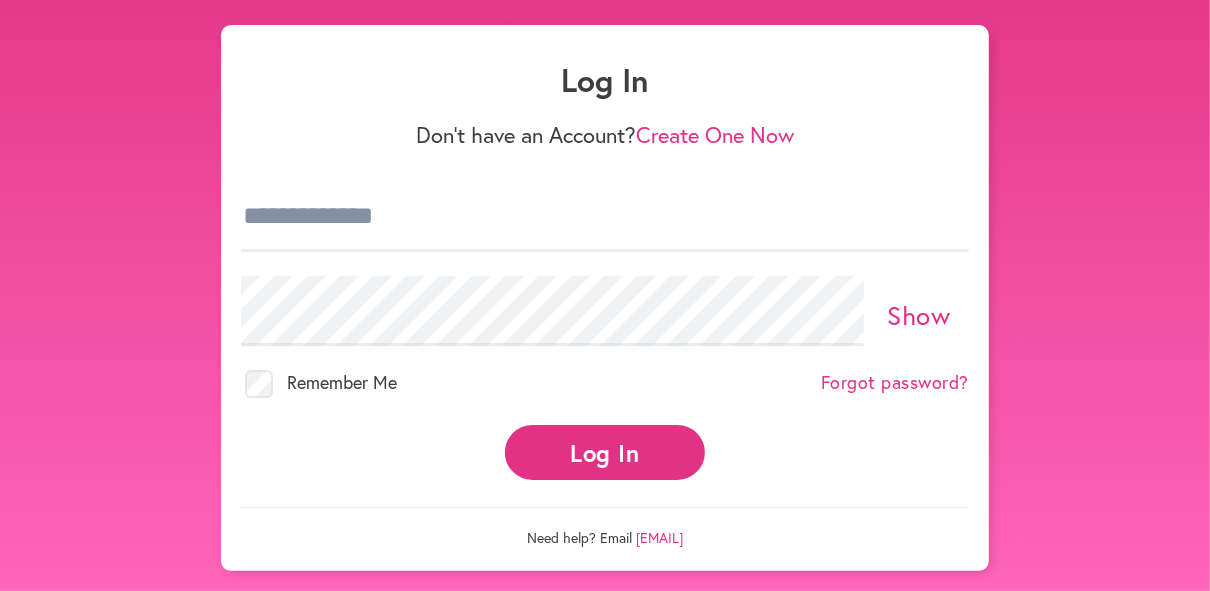 scroll, scrollTop: 0, scrollLeft: 0, axis: both 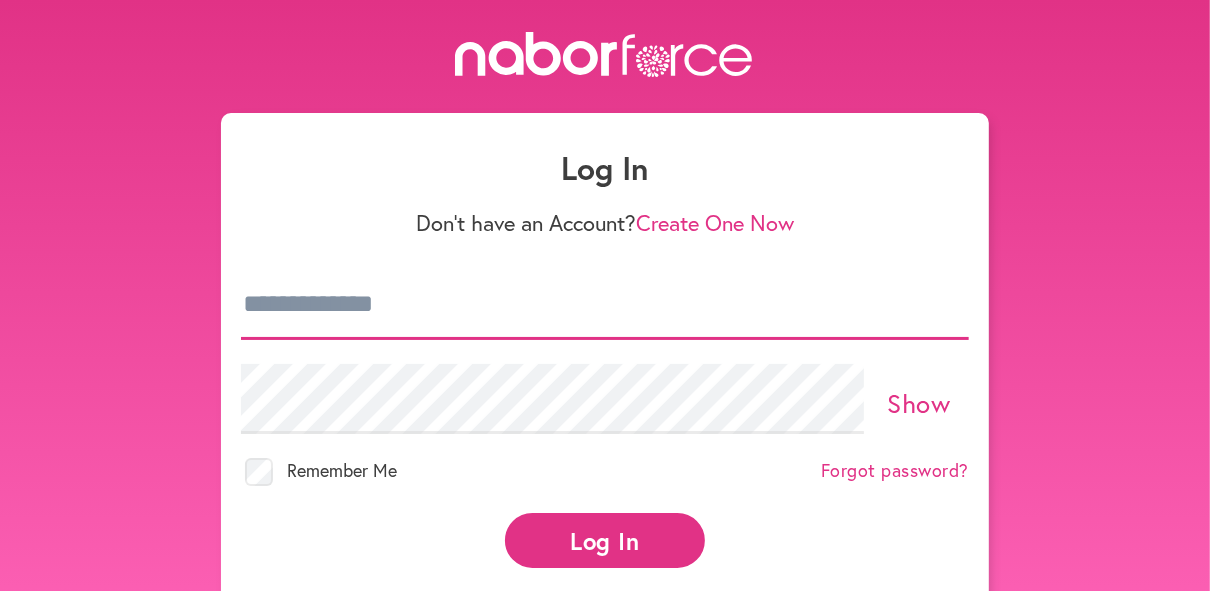 type on "**********" 